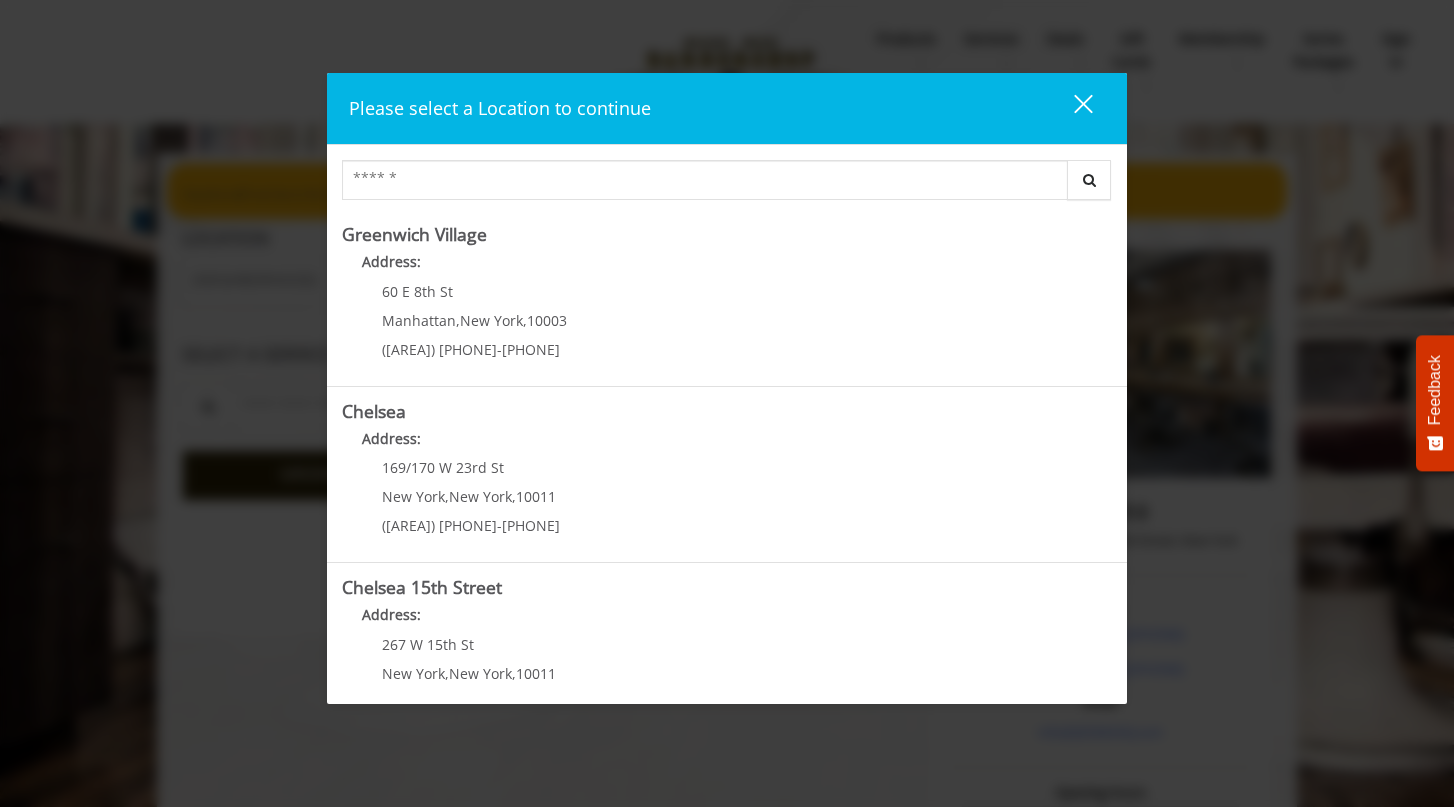 scroll, scrollTop: 0, scrollLeft: 0, axis: both 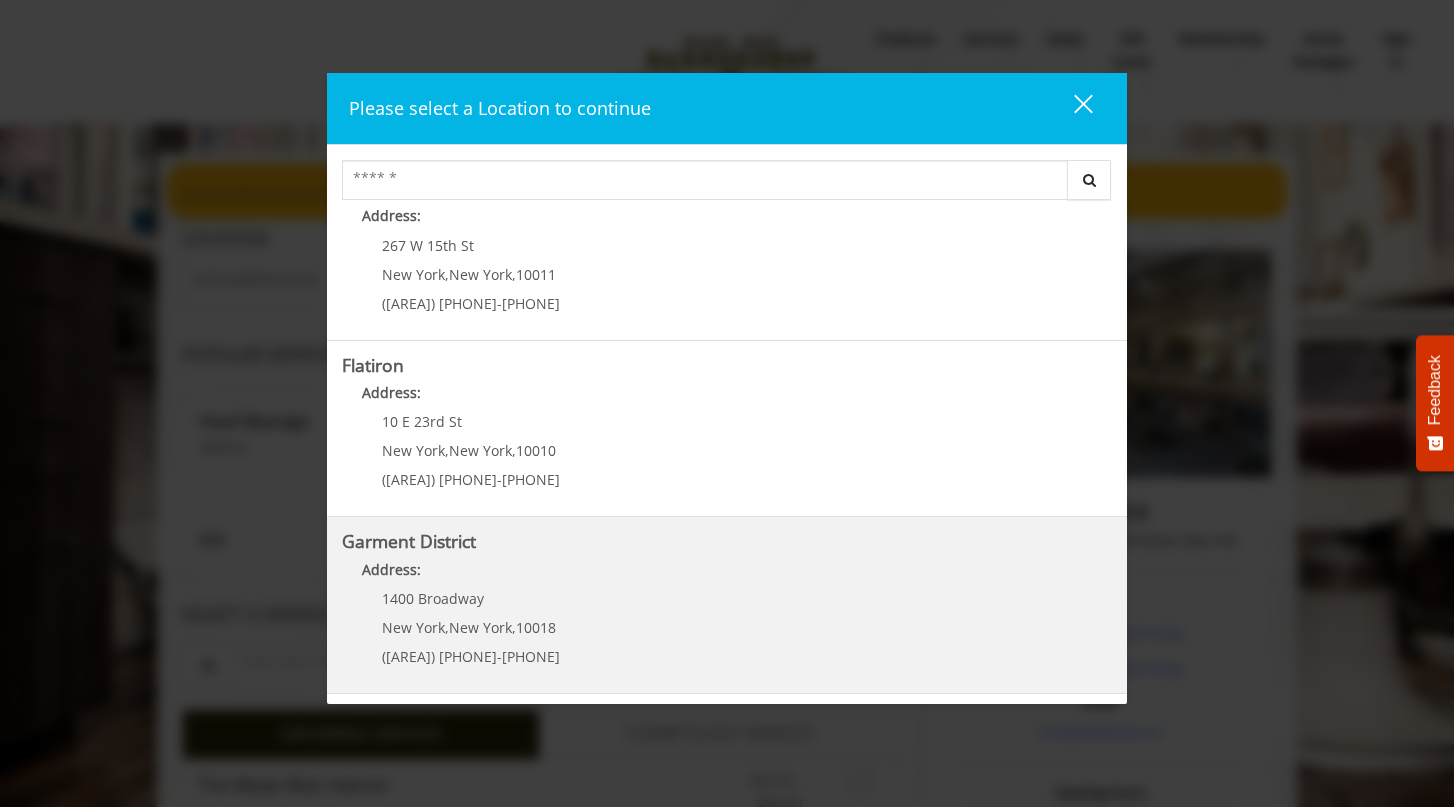 type on "**********" 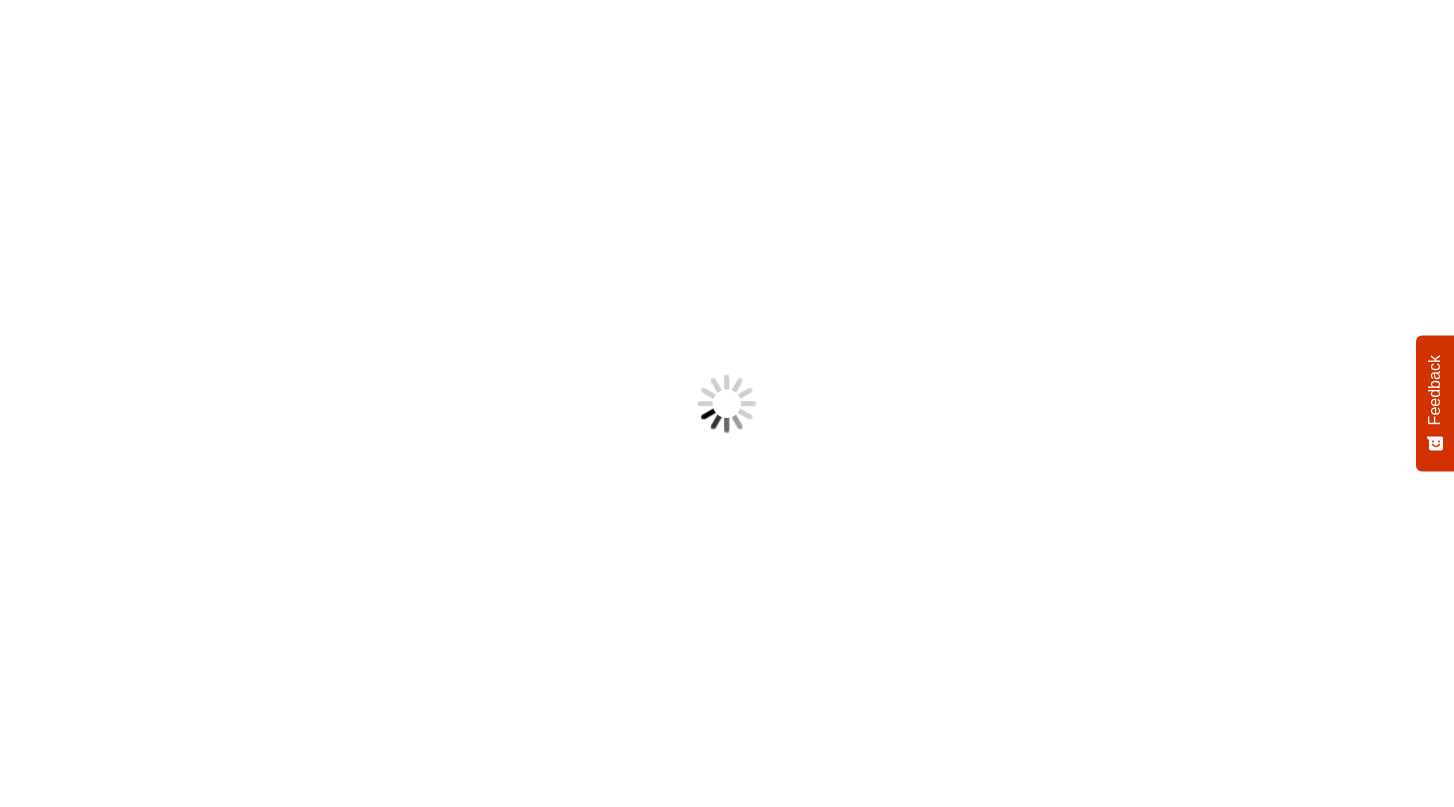 scroll, scrollTop: 0, scrollLeft: 0, axis: both 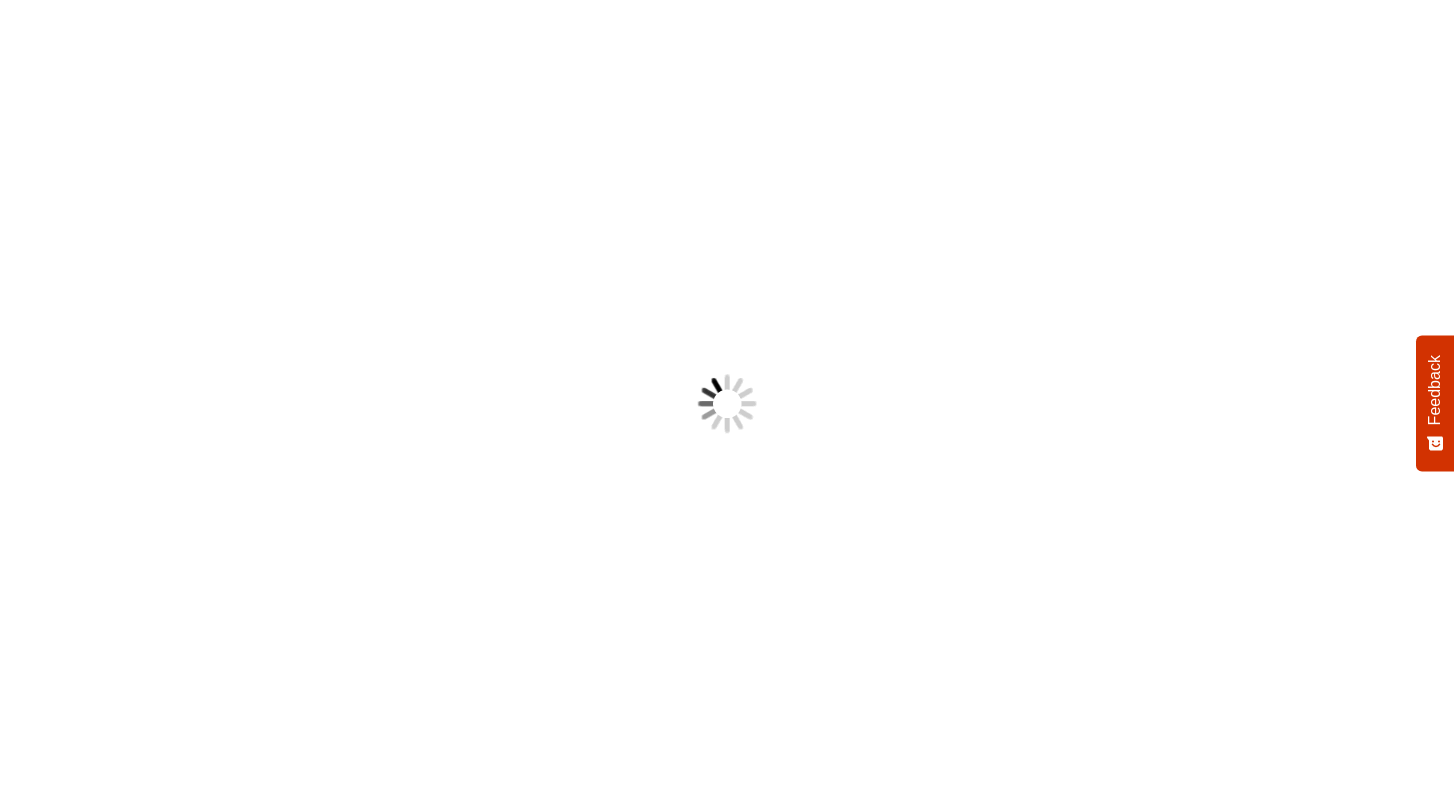 click on "Something went wrong!
Try reload
Feedback How would you rate your experience? Hate Love Next" at bounding box center (727, 403) 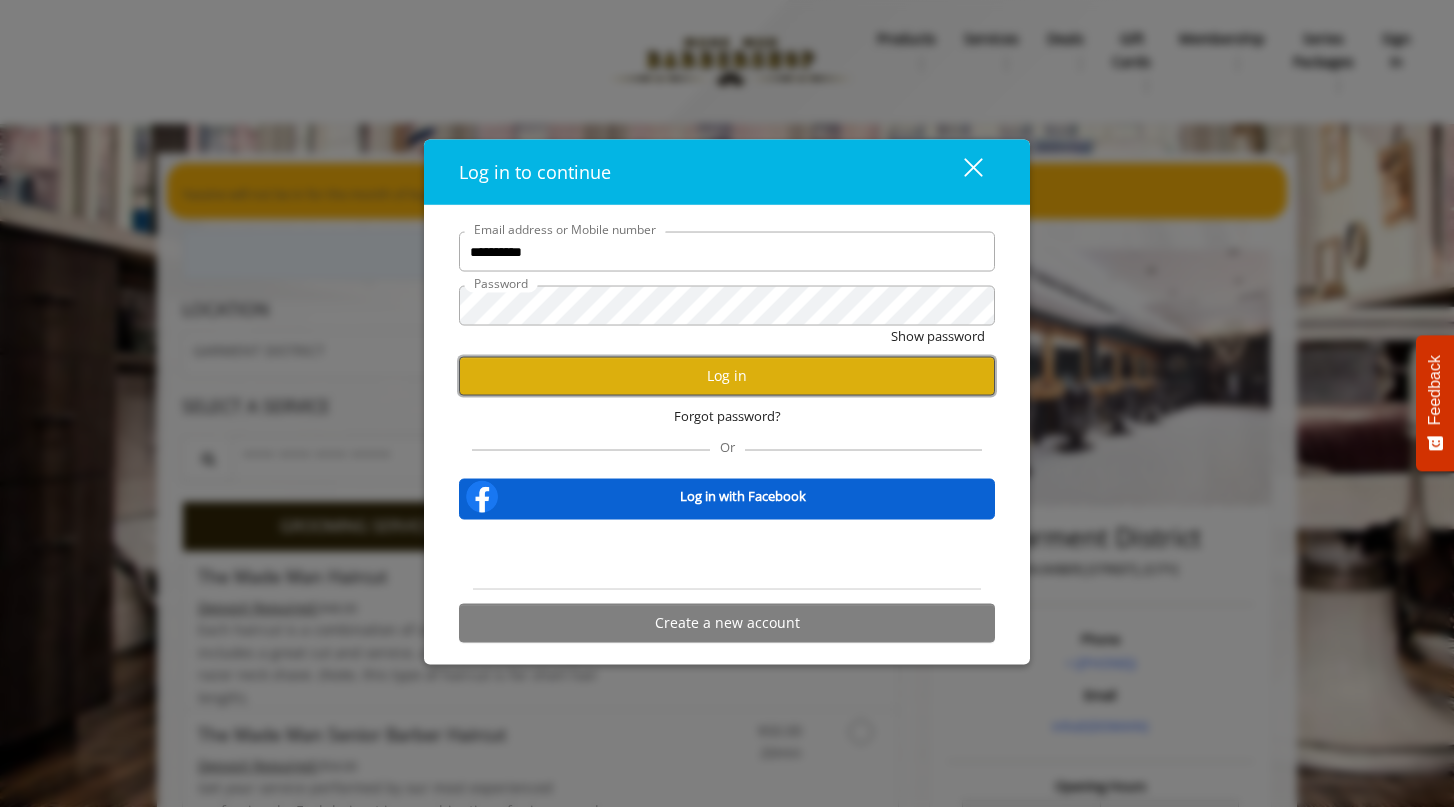 click on "Log in" at bounding box center (727, 375) 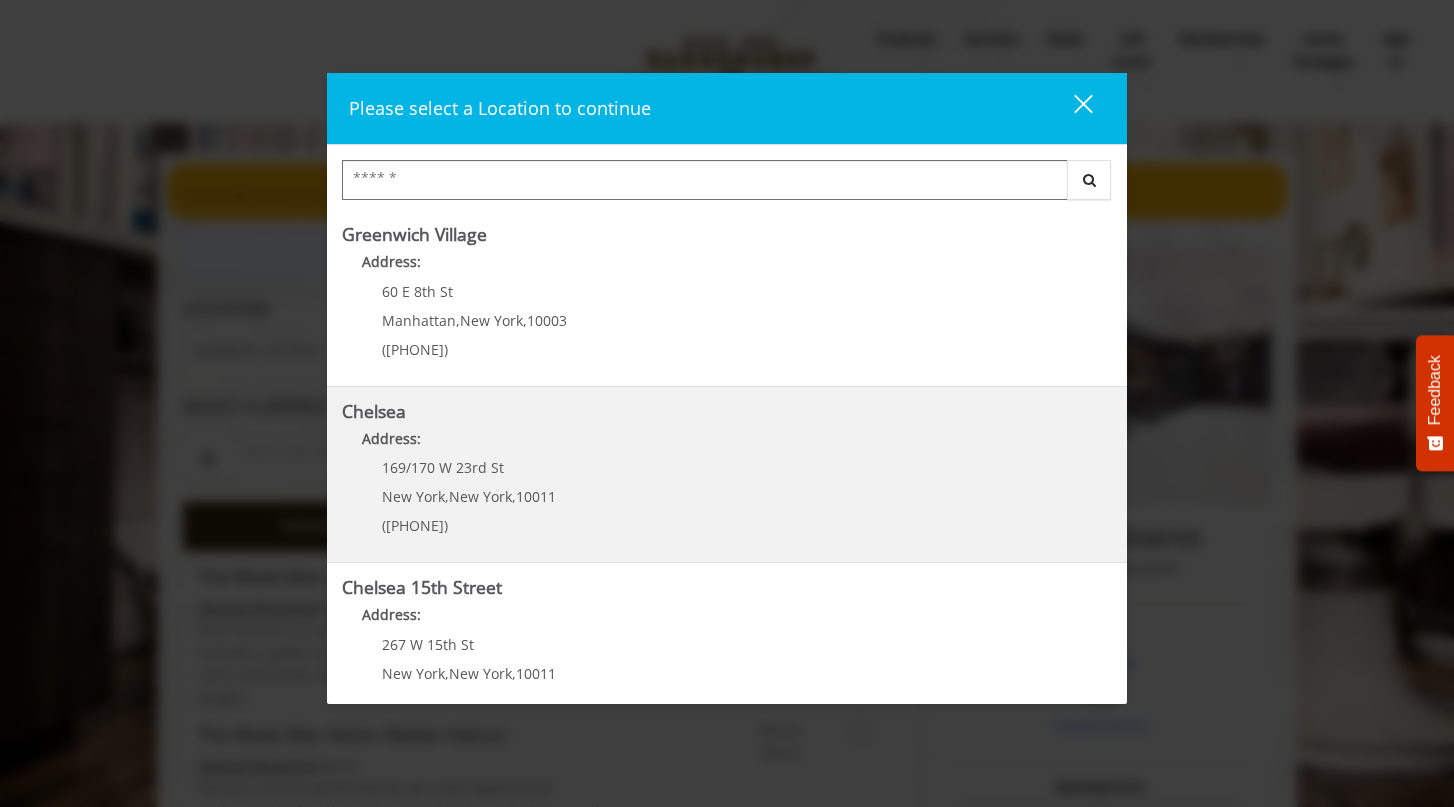 scroll, scrollTop: 399, scrollLeft: 0, axis: vertical 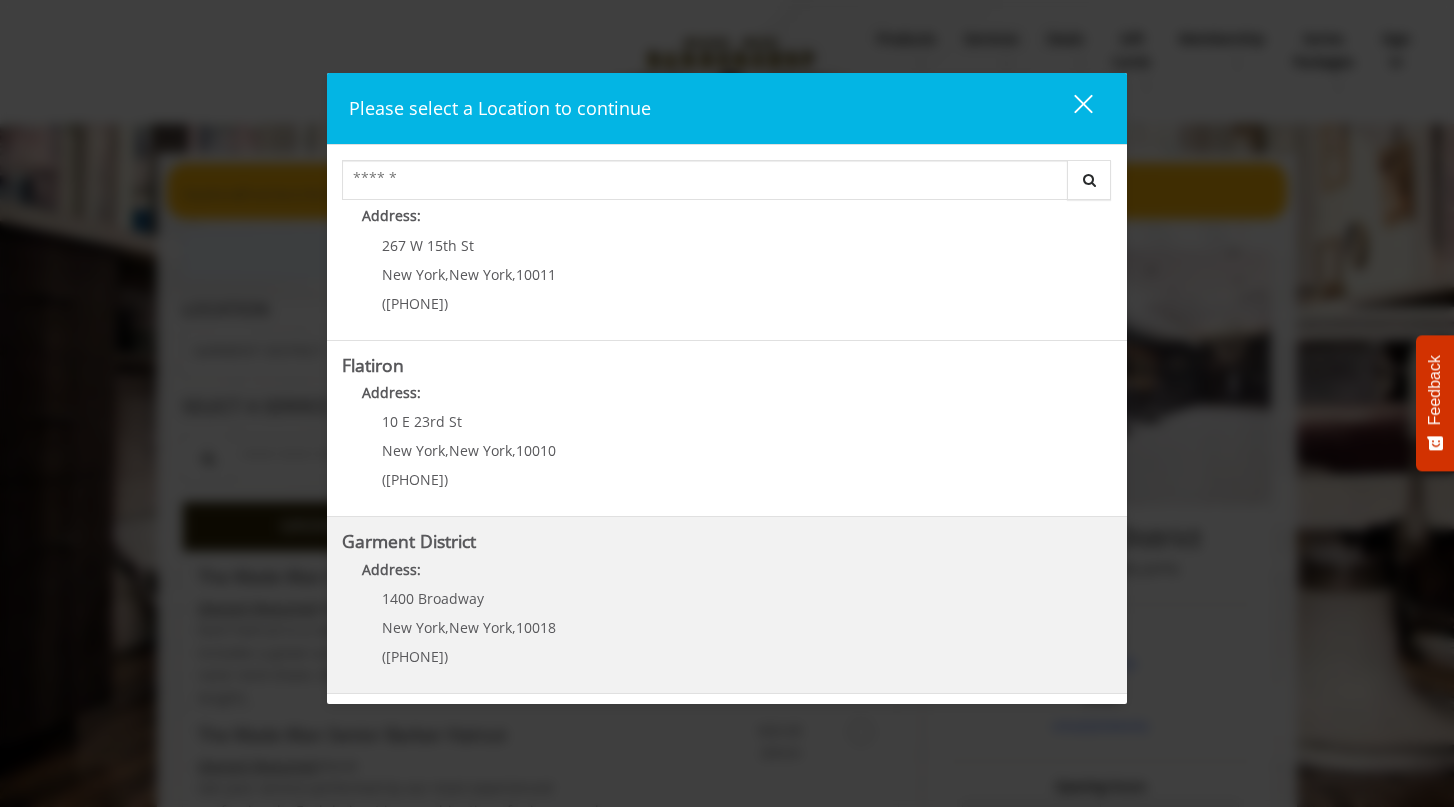 click on "Address:" at bounding box center (727, 575) 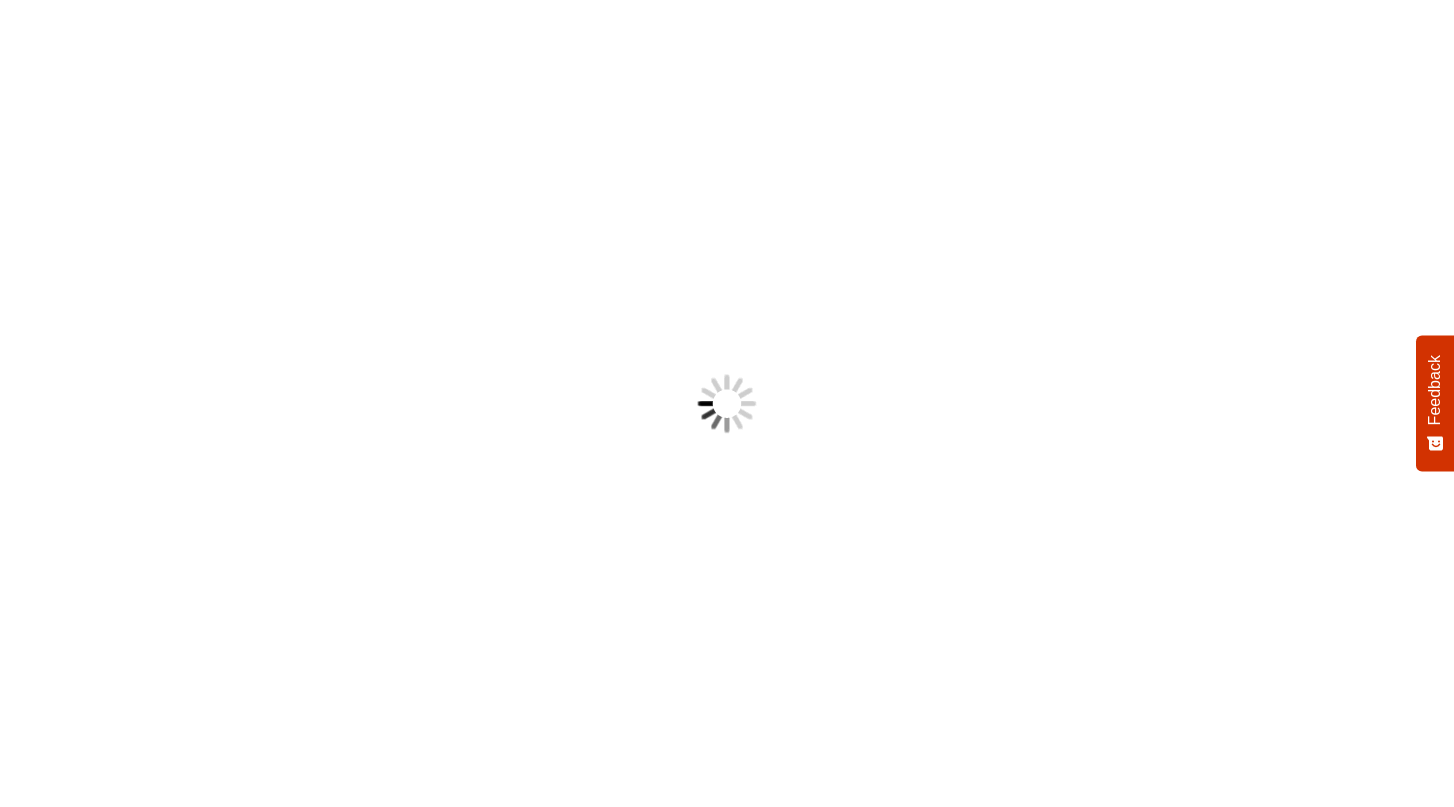 scroll, scrollTop: 0, scrollLeft: 0, axis: both 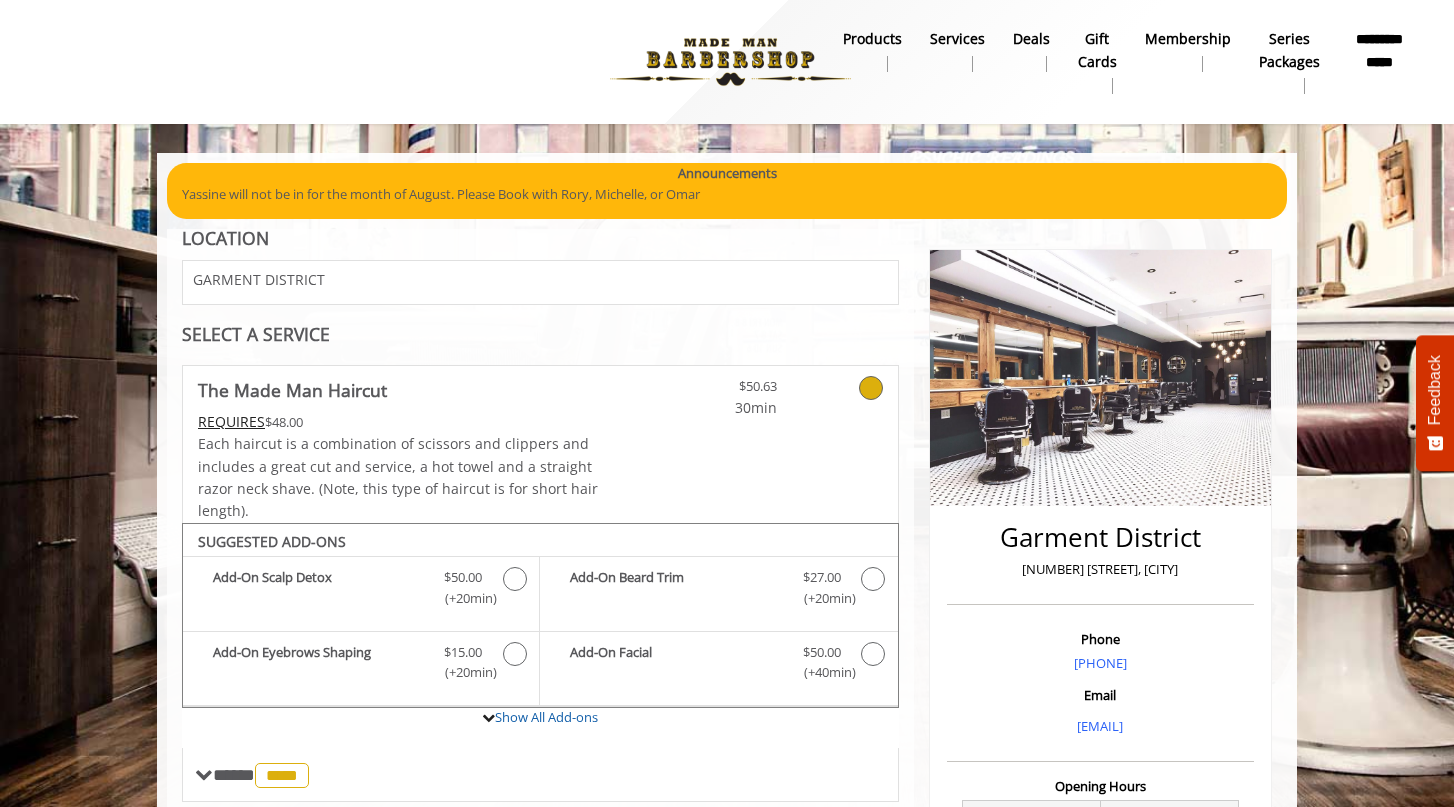 click on "**********" at bounding box center (1379, 50) 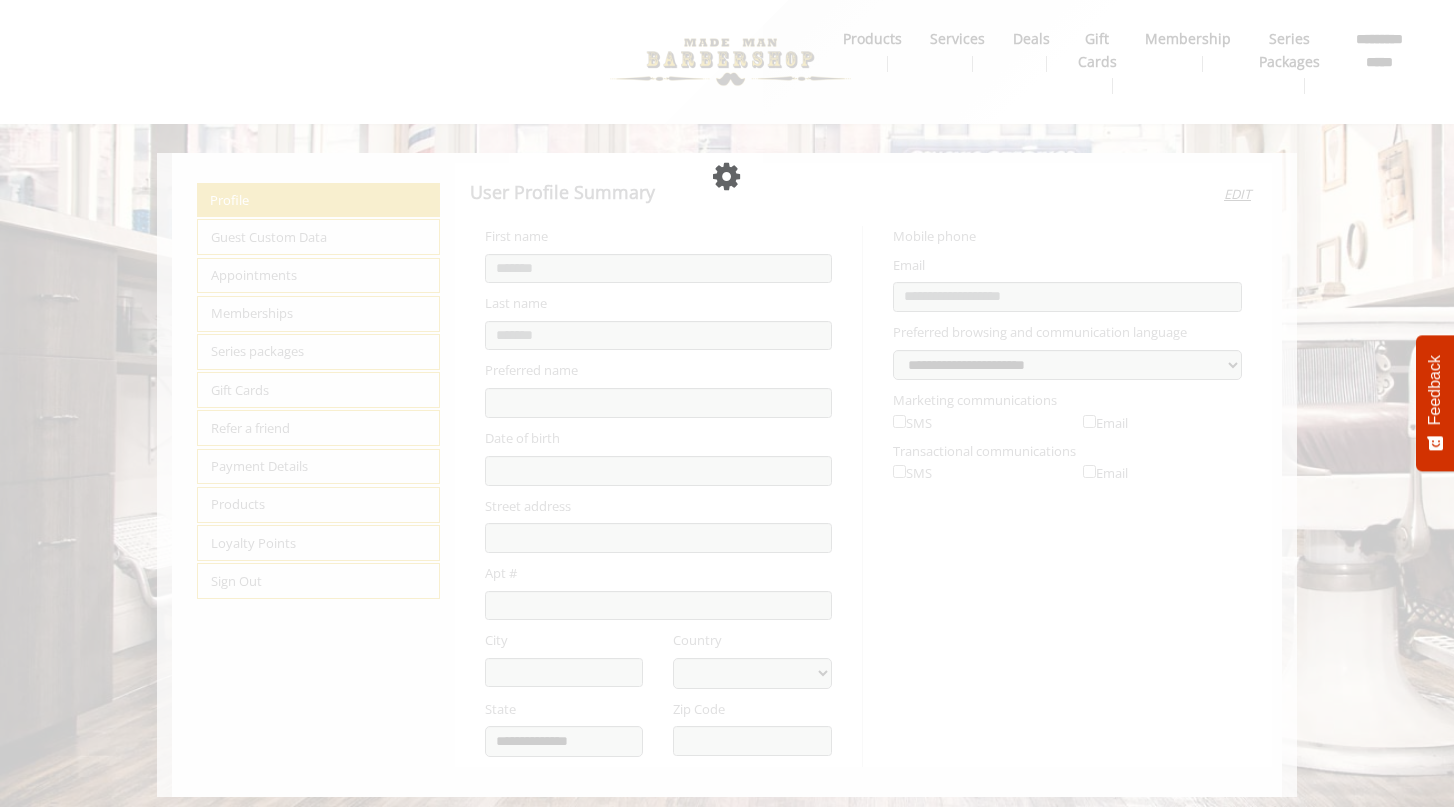 select on "***" 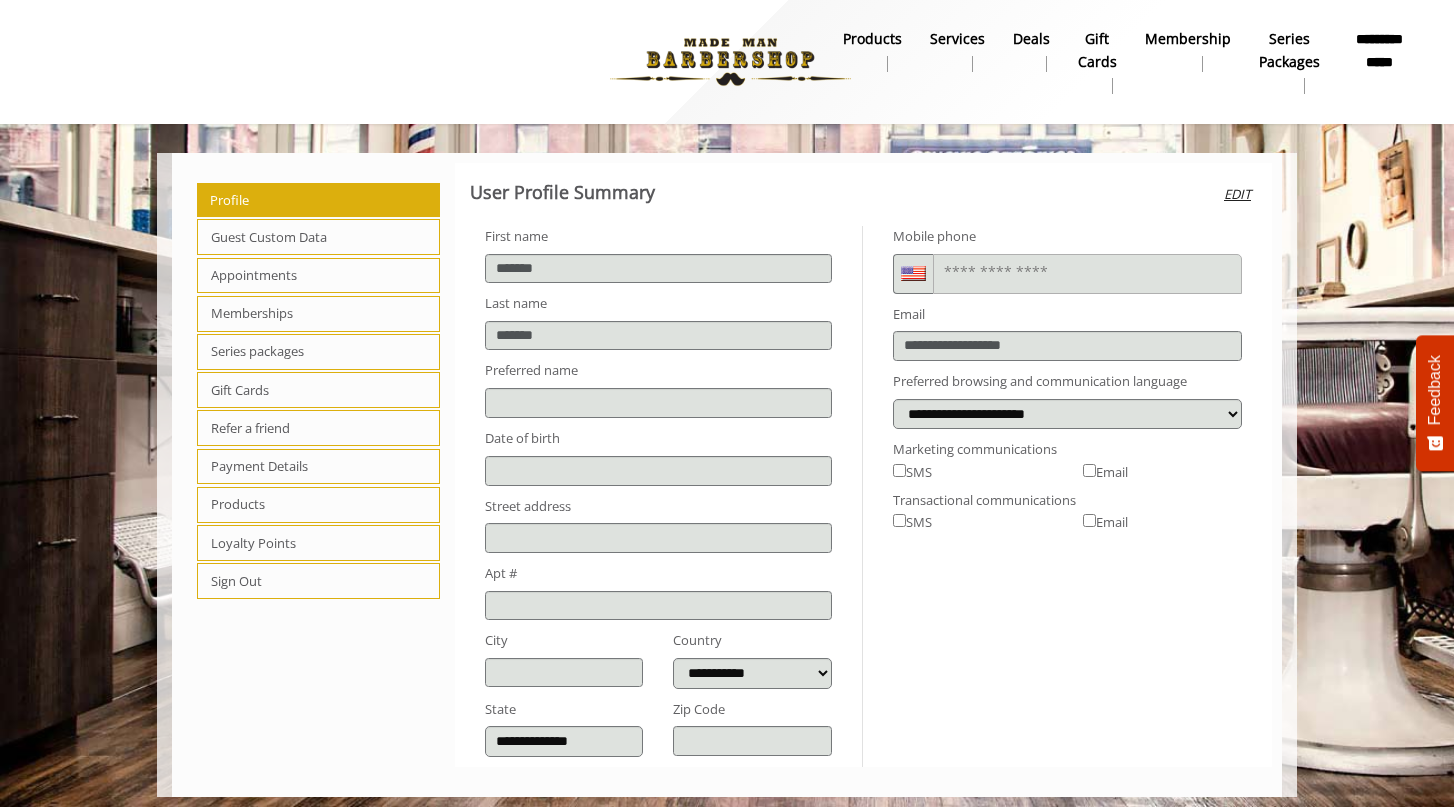 scroll, scrollTop: 10, scrollLeft: 0, axis: vertical 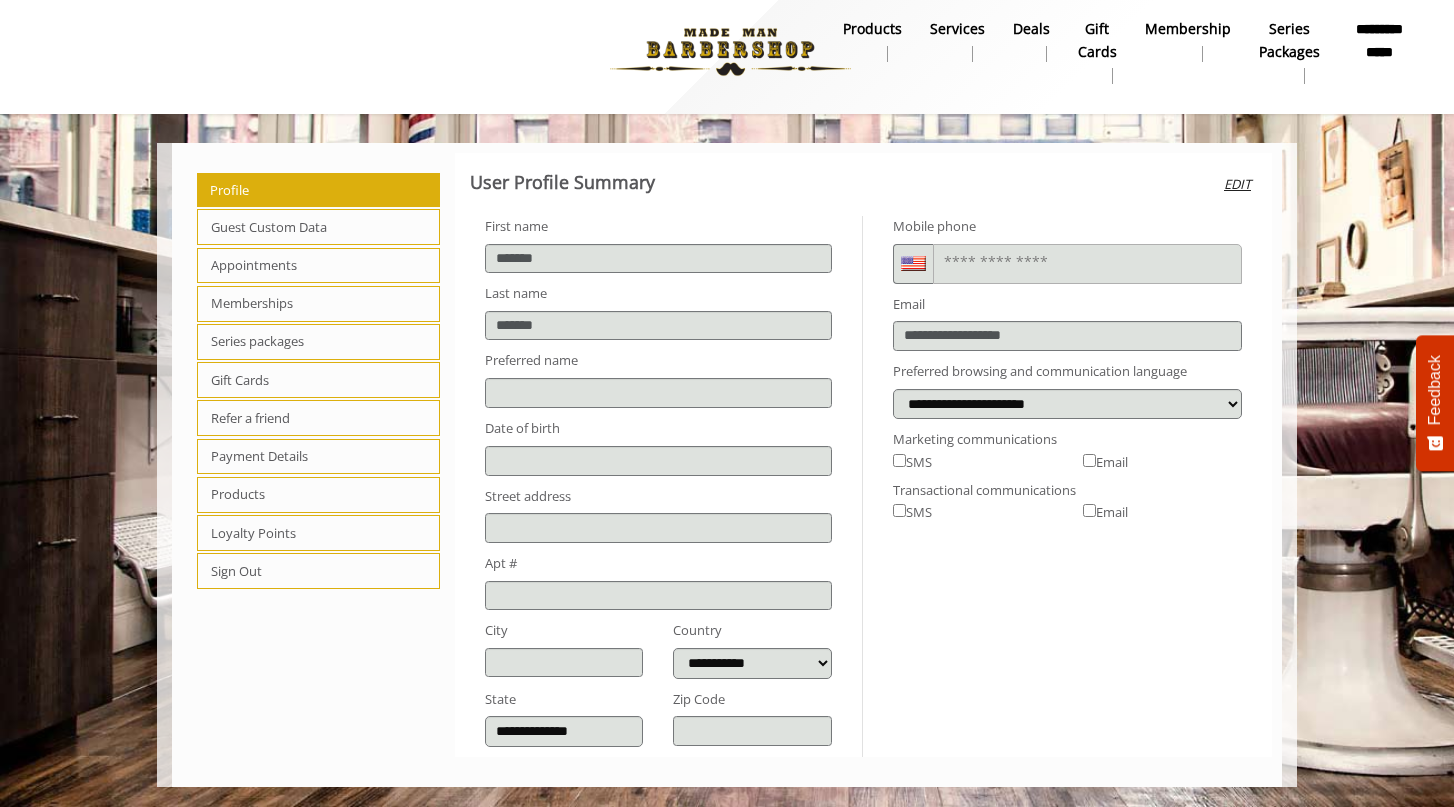 click on "Appointments" at bounding box center [318, 266] 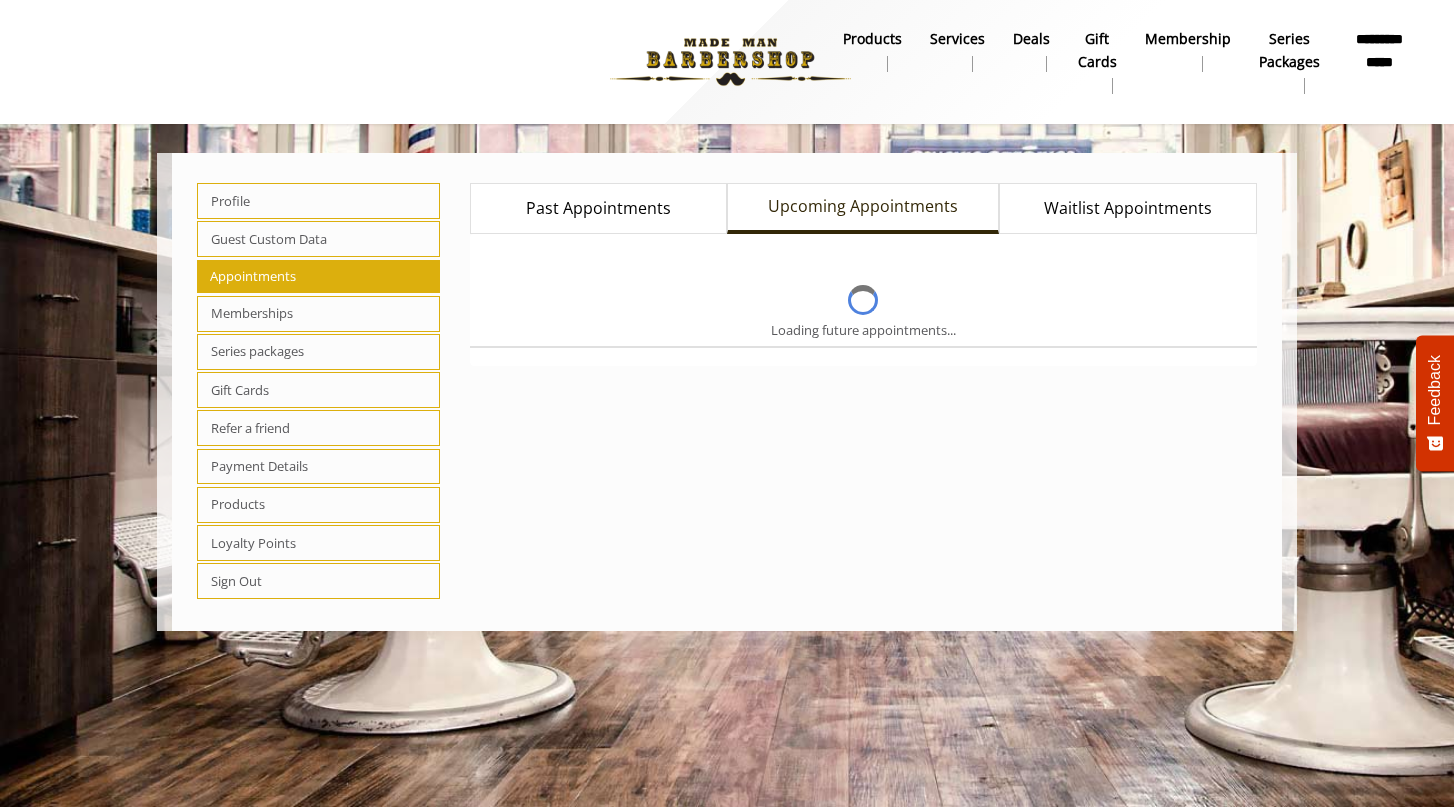 scroll, scrollTop: 0, scrollLeft: 0, axis: both 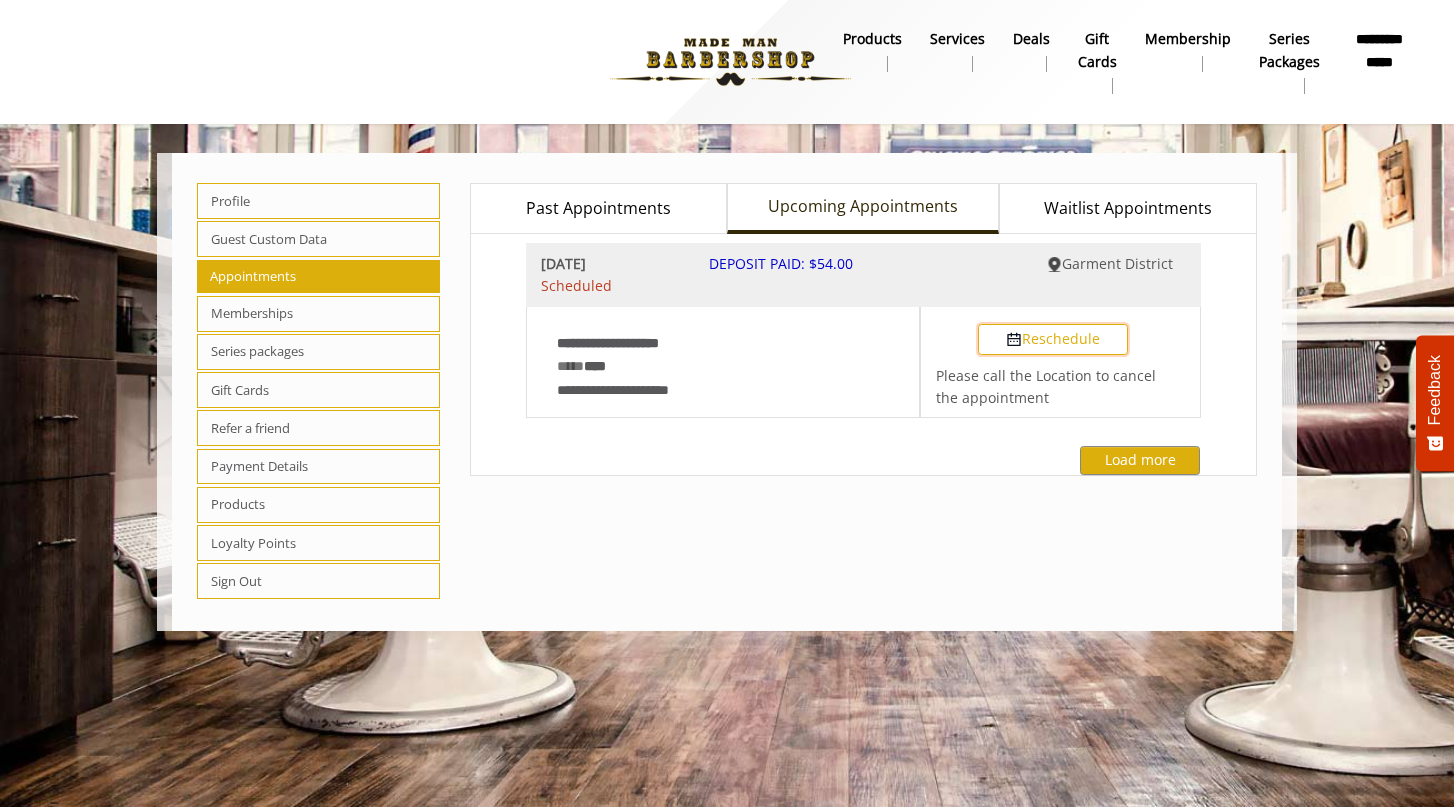 click on "Reschedule" at bounding box center (1053, 339) 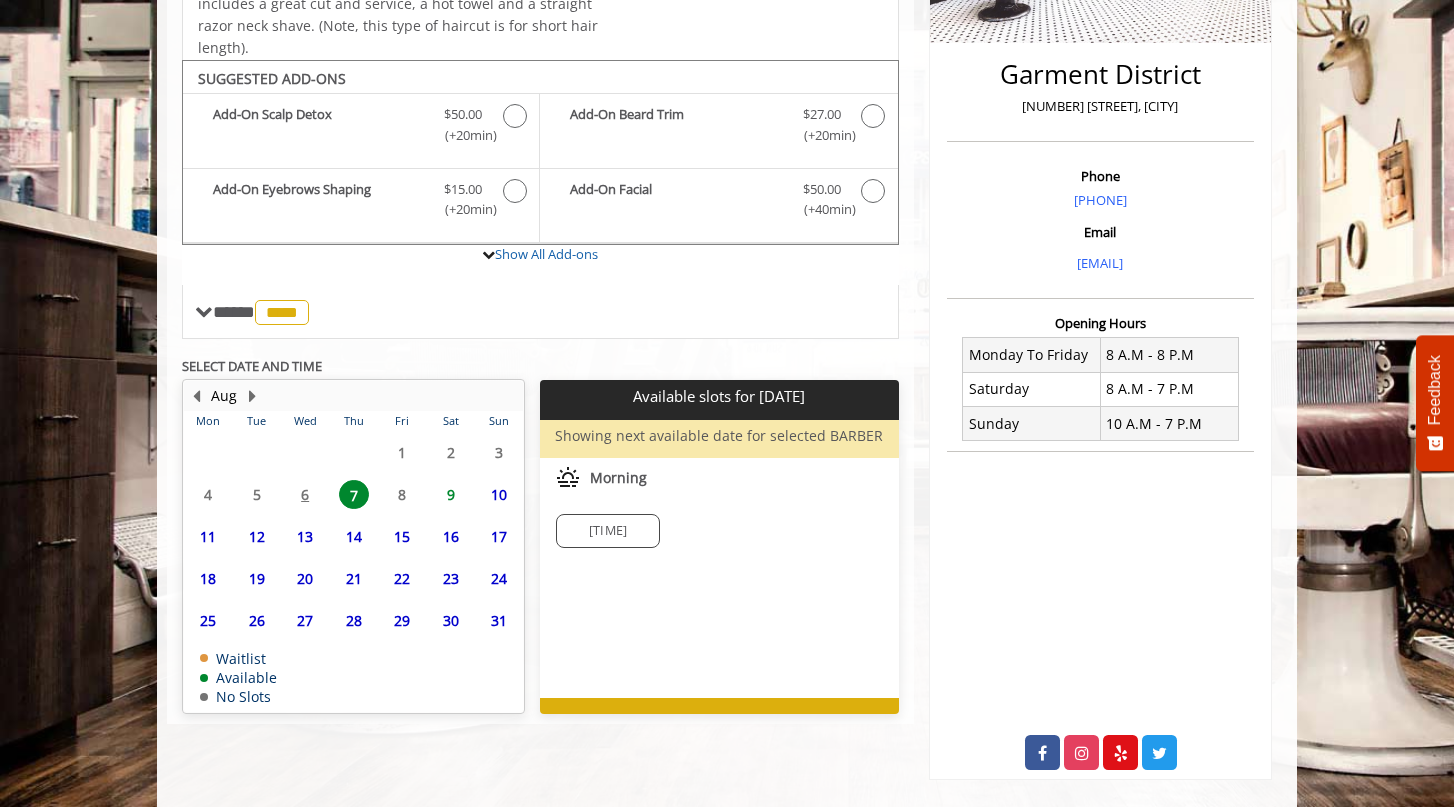 scroll, scrollTop: 486, scrollLeft: 0, axis: vertical 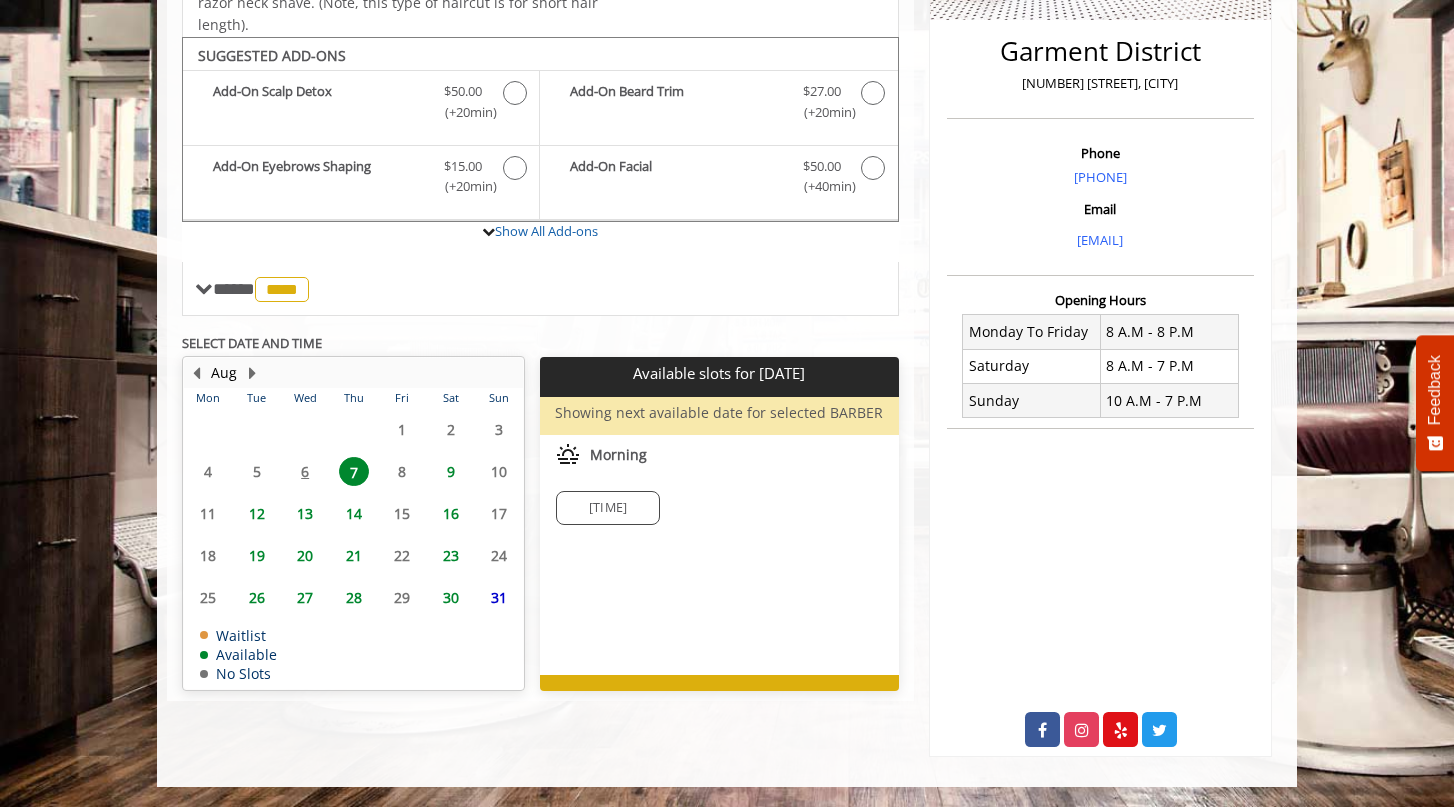 click on "9" 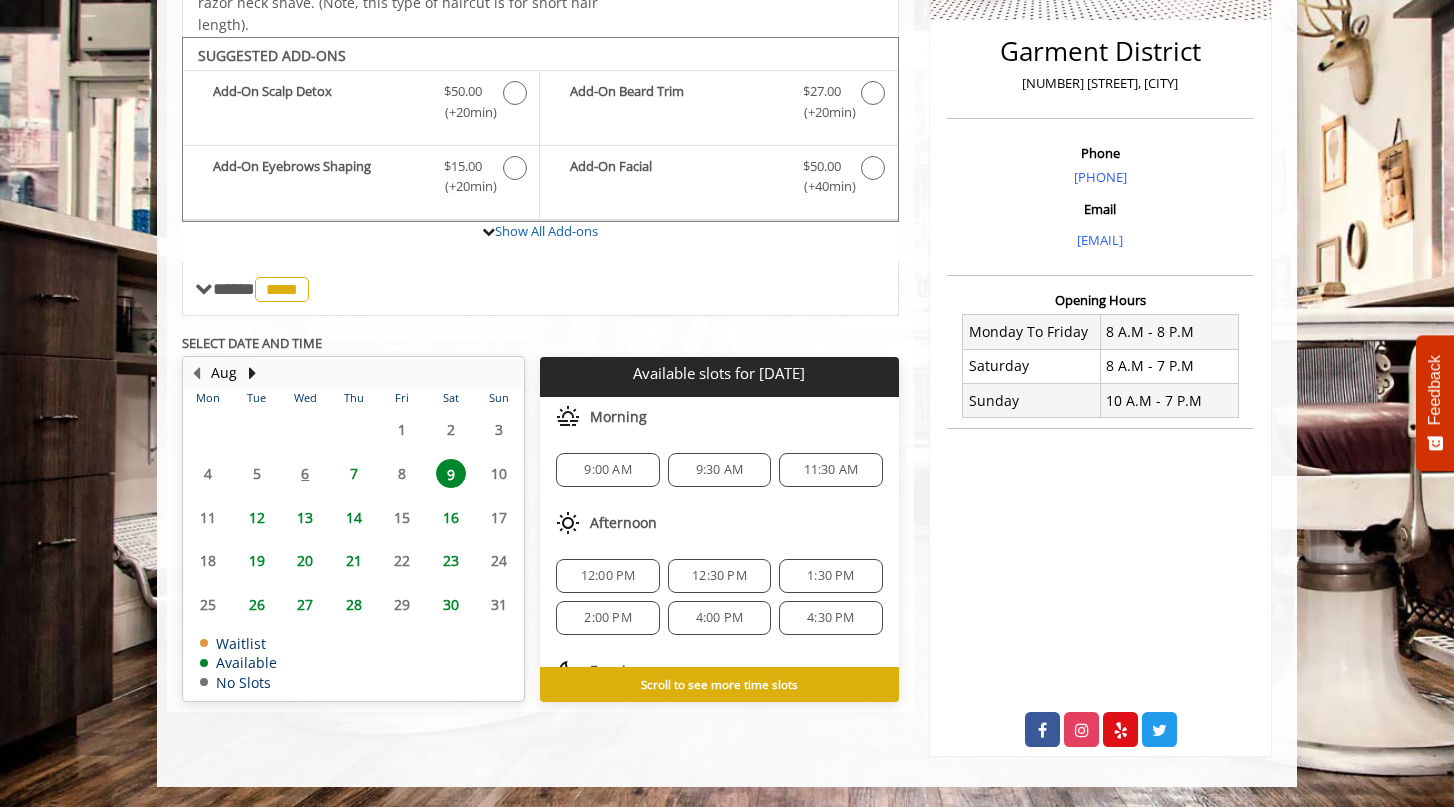 click on "12:30 PM" 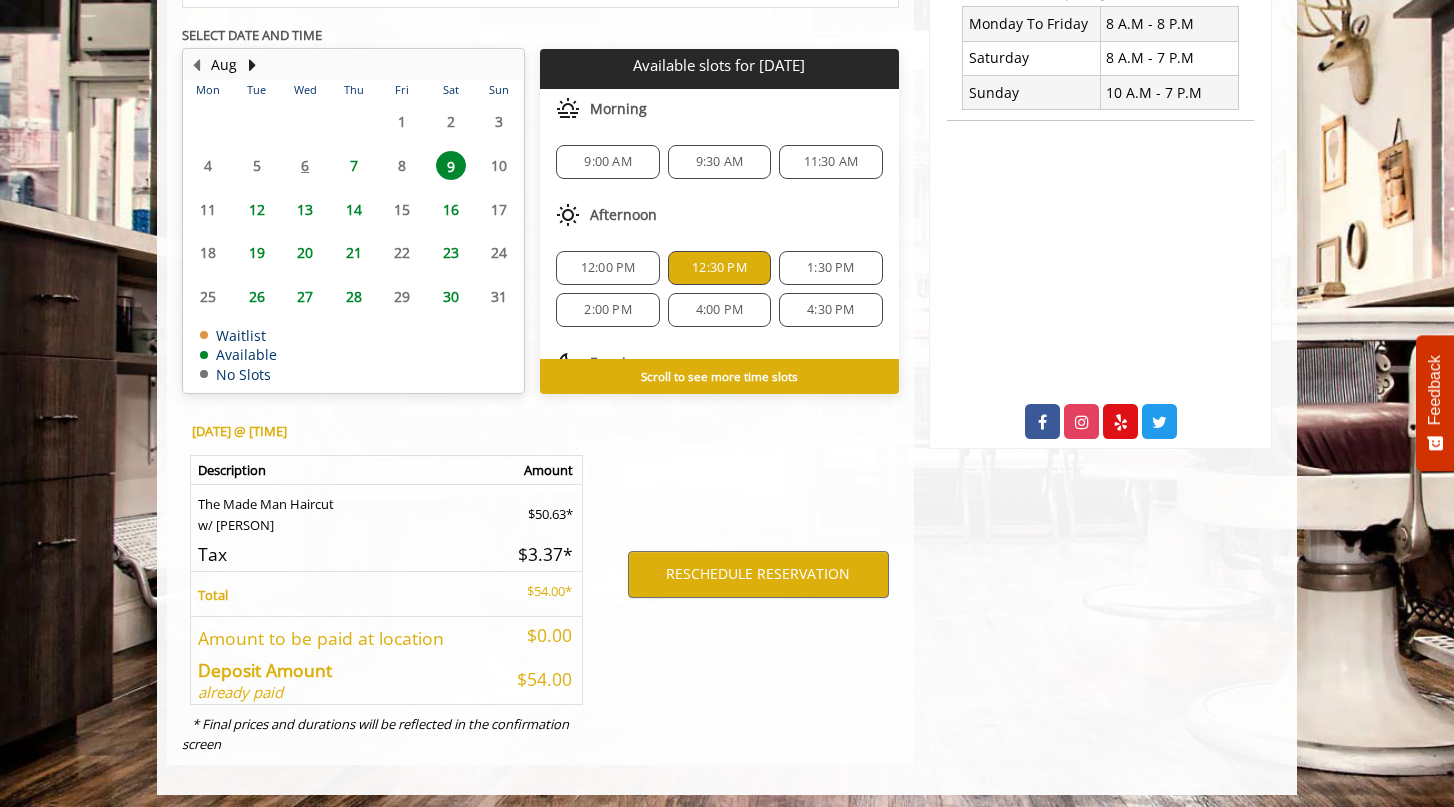 scroll, scrollTop: 801, scrollLeft: 0, axis: vertical 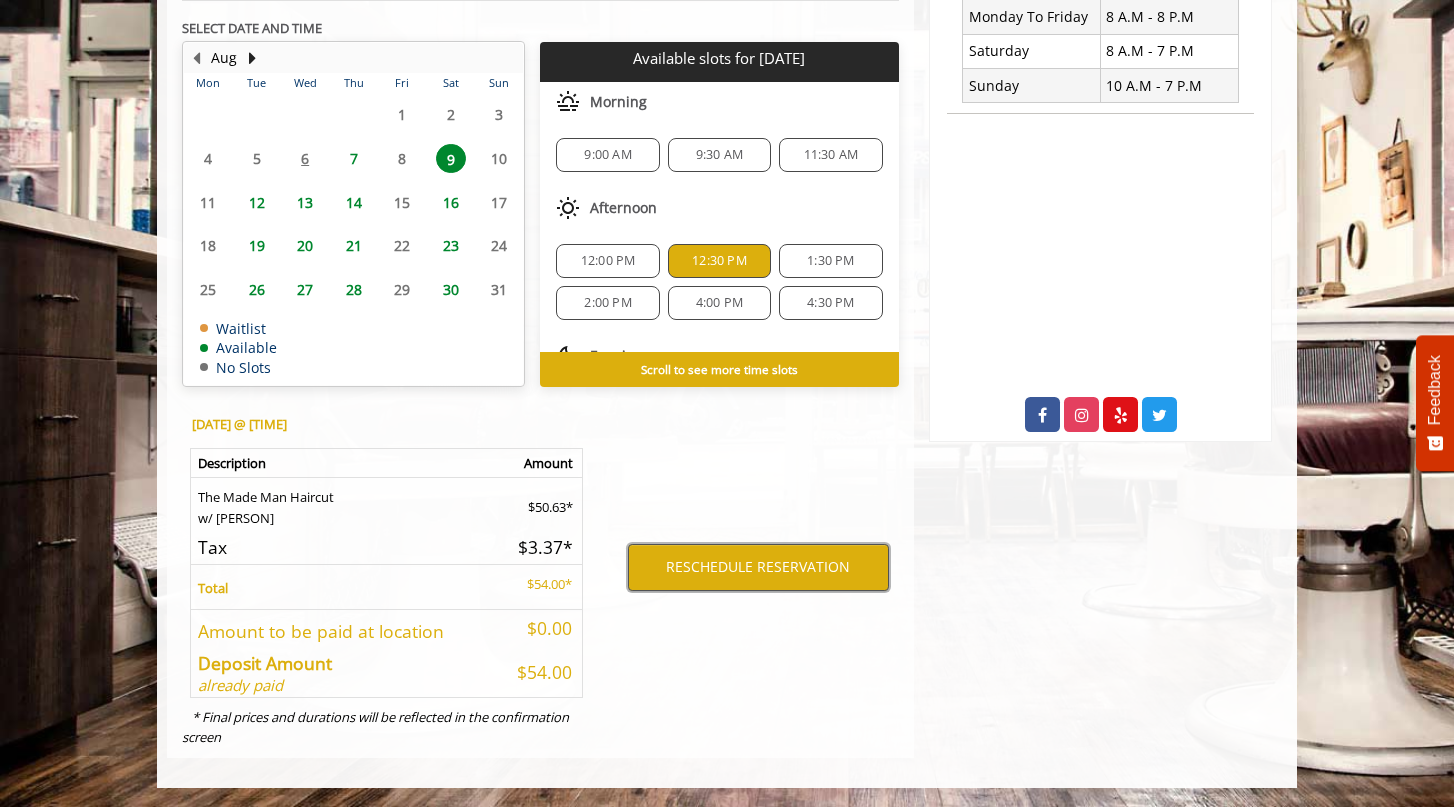 click on "RESCHEDULE RESERVATION" at bounding box center (758, 567) 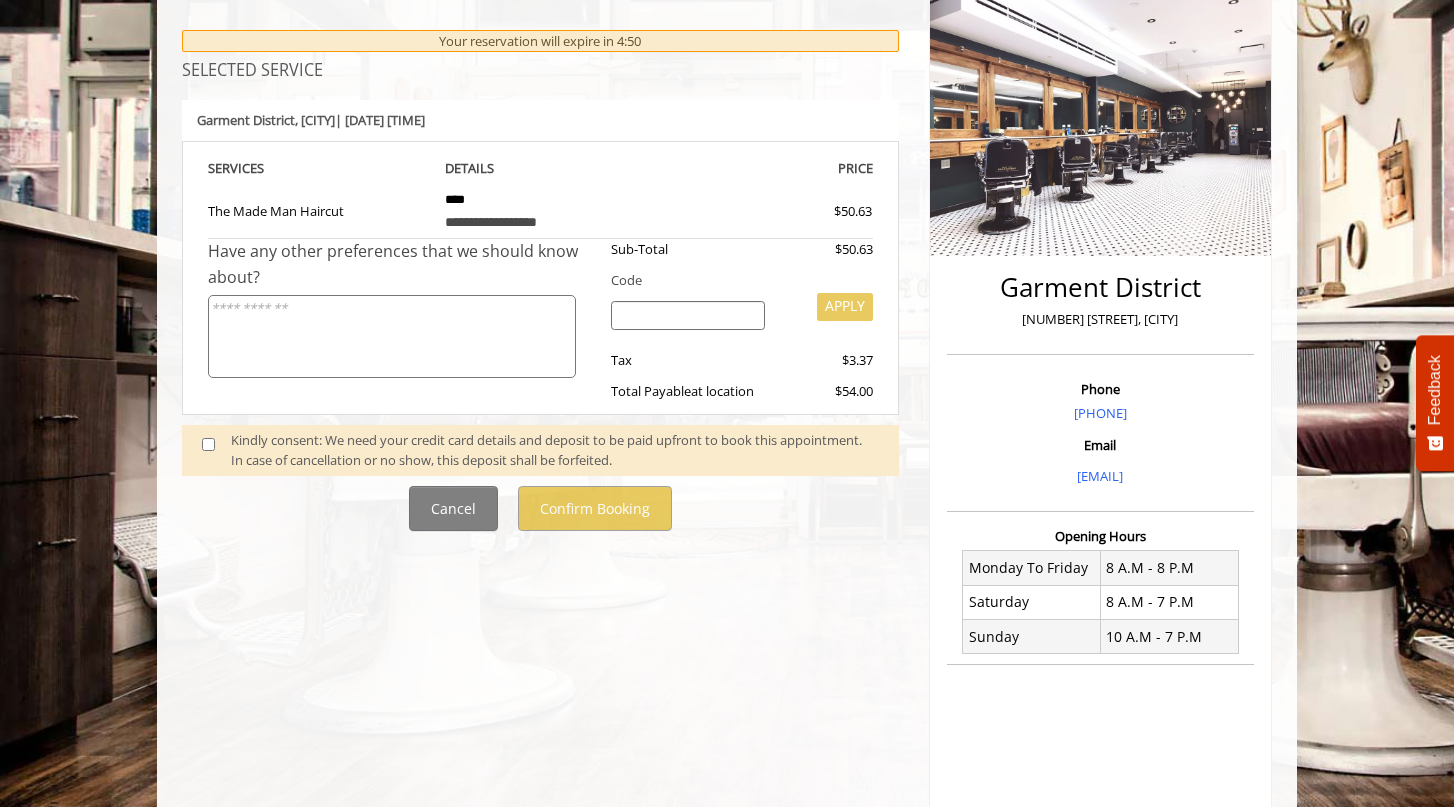 scroll, scrollTop: 253, scrollLeft: 0, axis: vertical 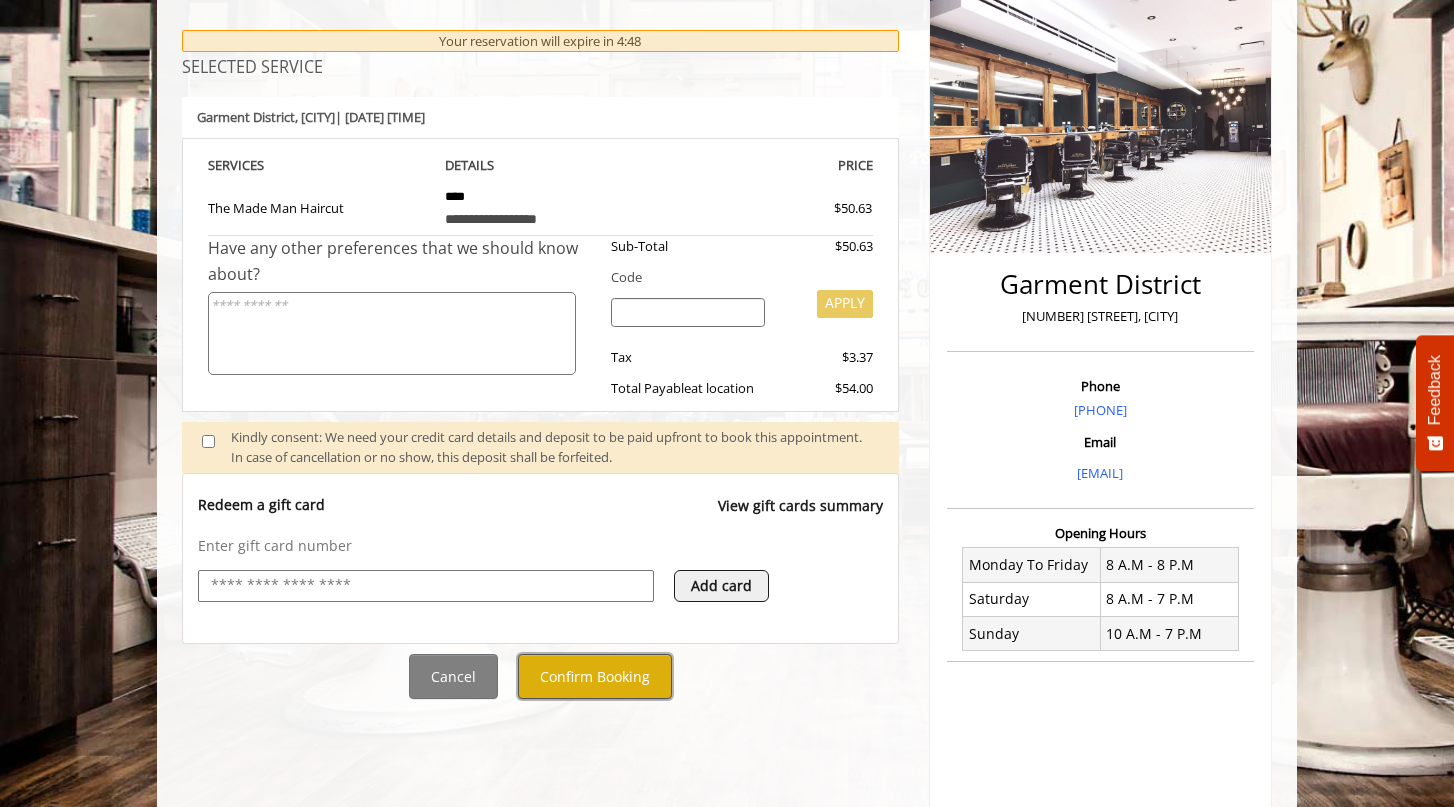 click on "Confirm Booking" at bounding box center [595, 676] 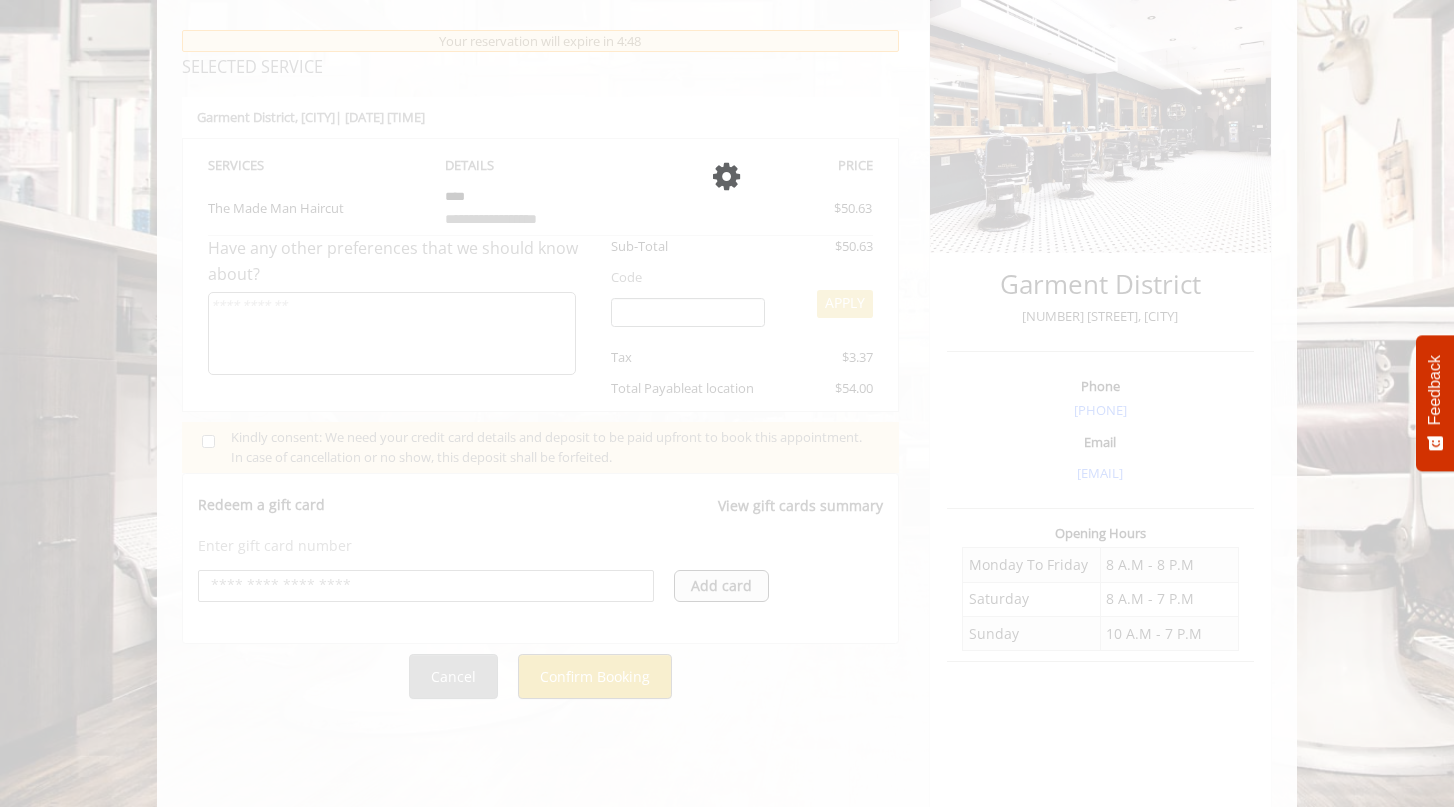 scroll, scrollTop: 0, scrollLeft: 0, axis: both 